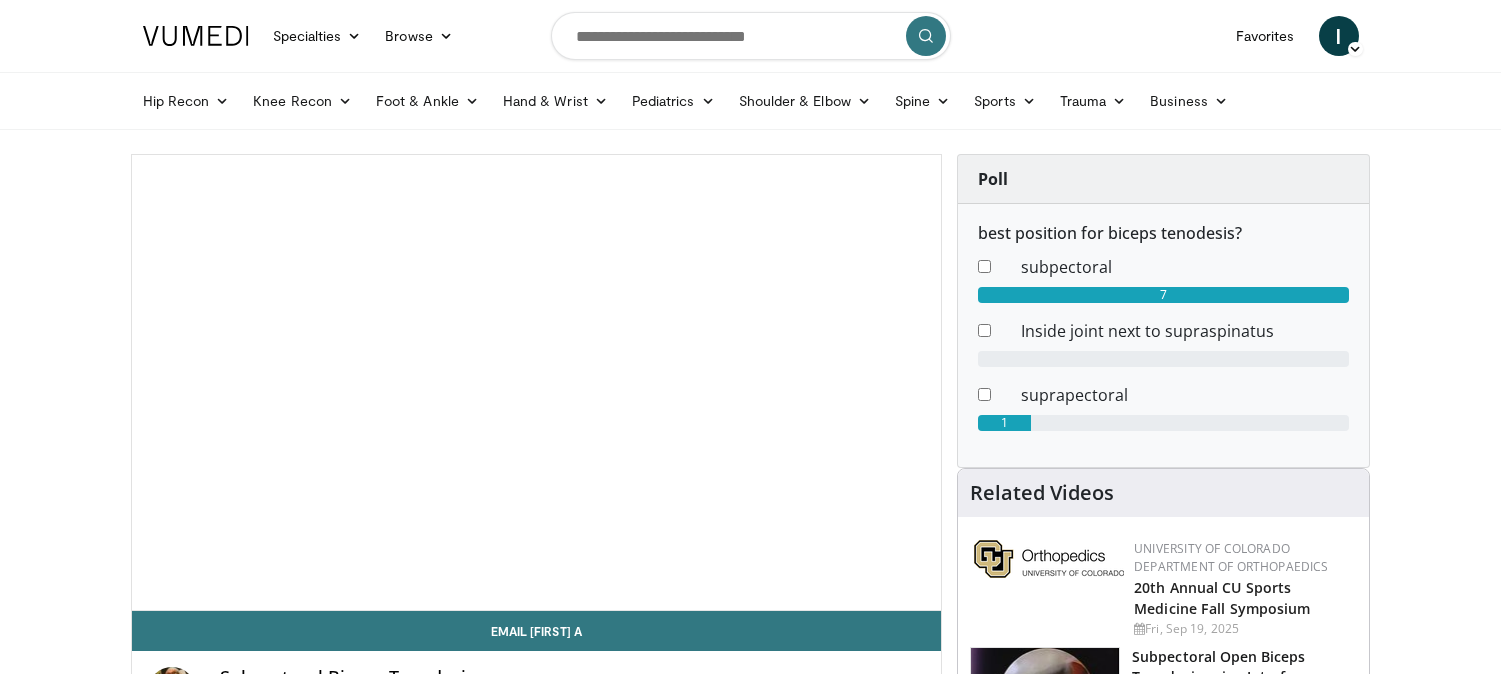 scroll, scrollTop: 0, scrollLeft: 0, axis: both 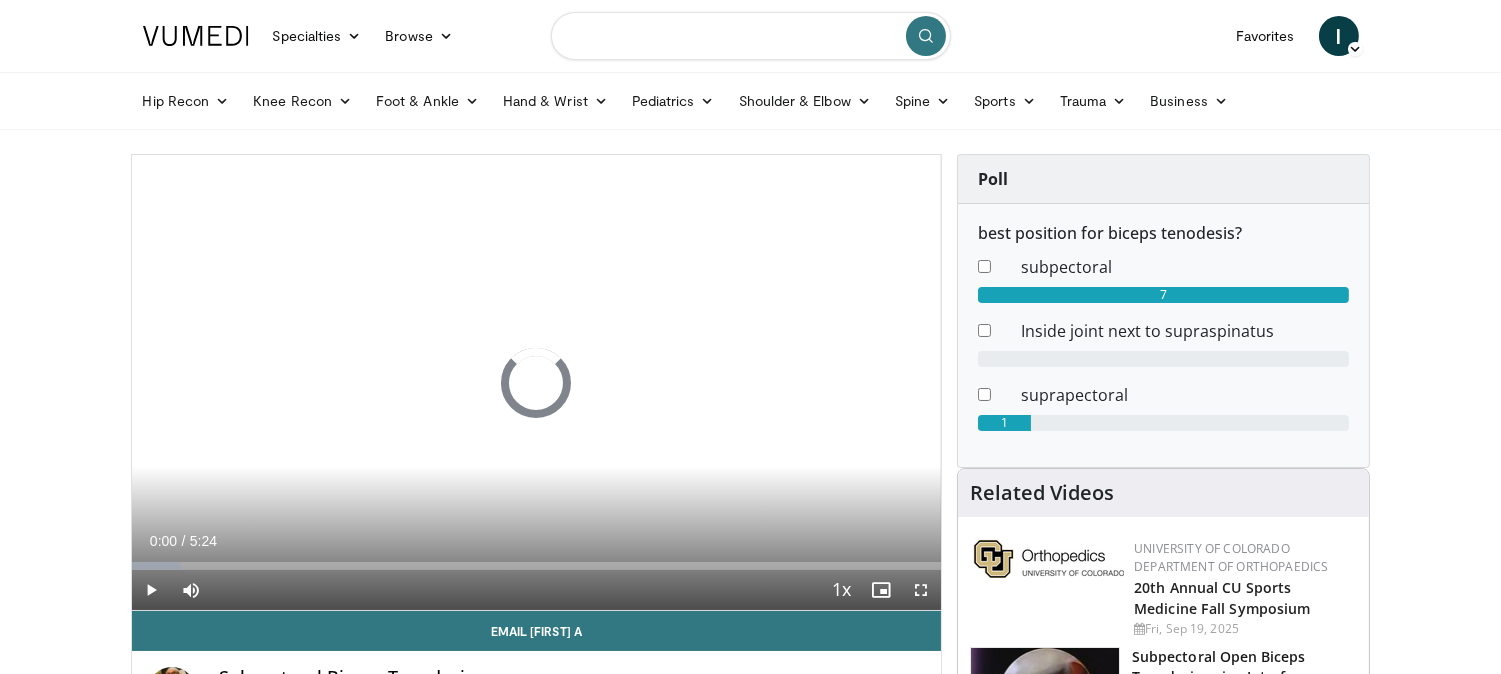 click at bounding box center (751, 36) 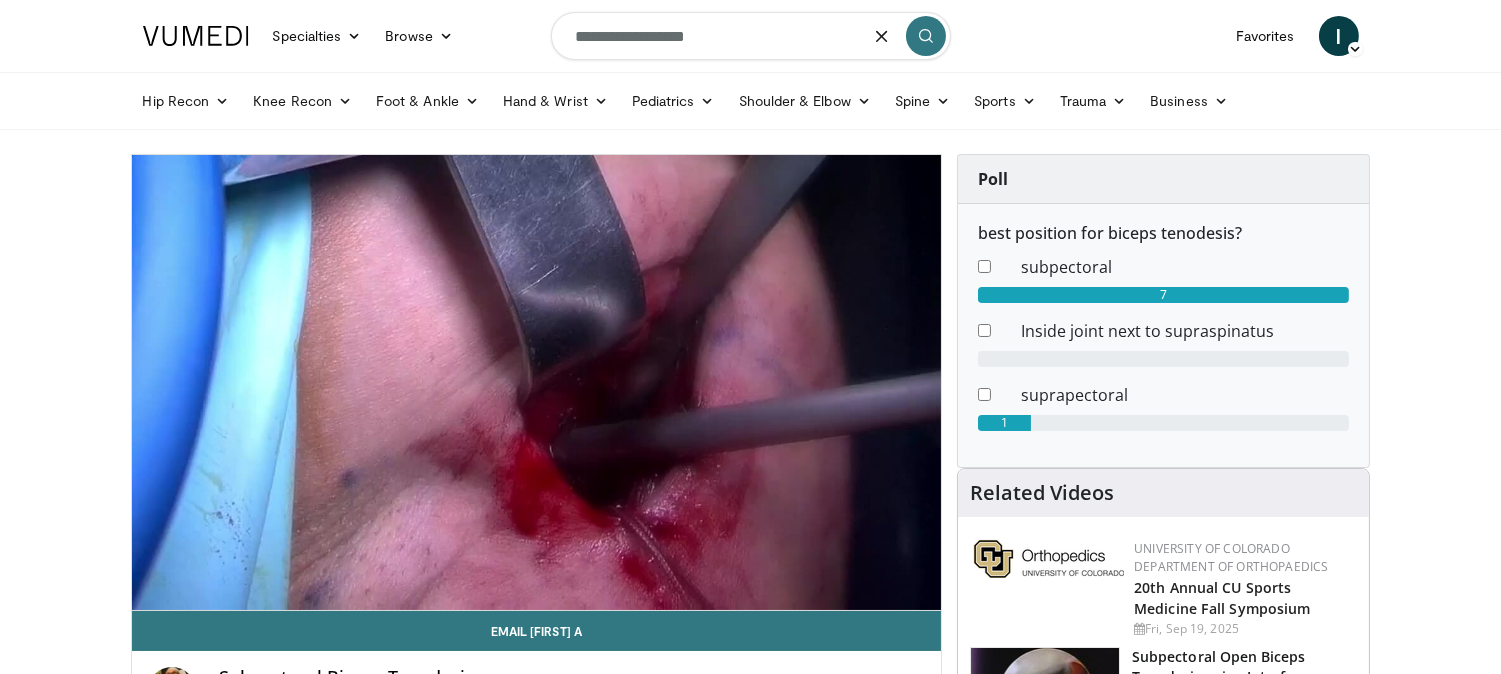 type on "**********" 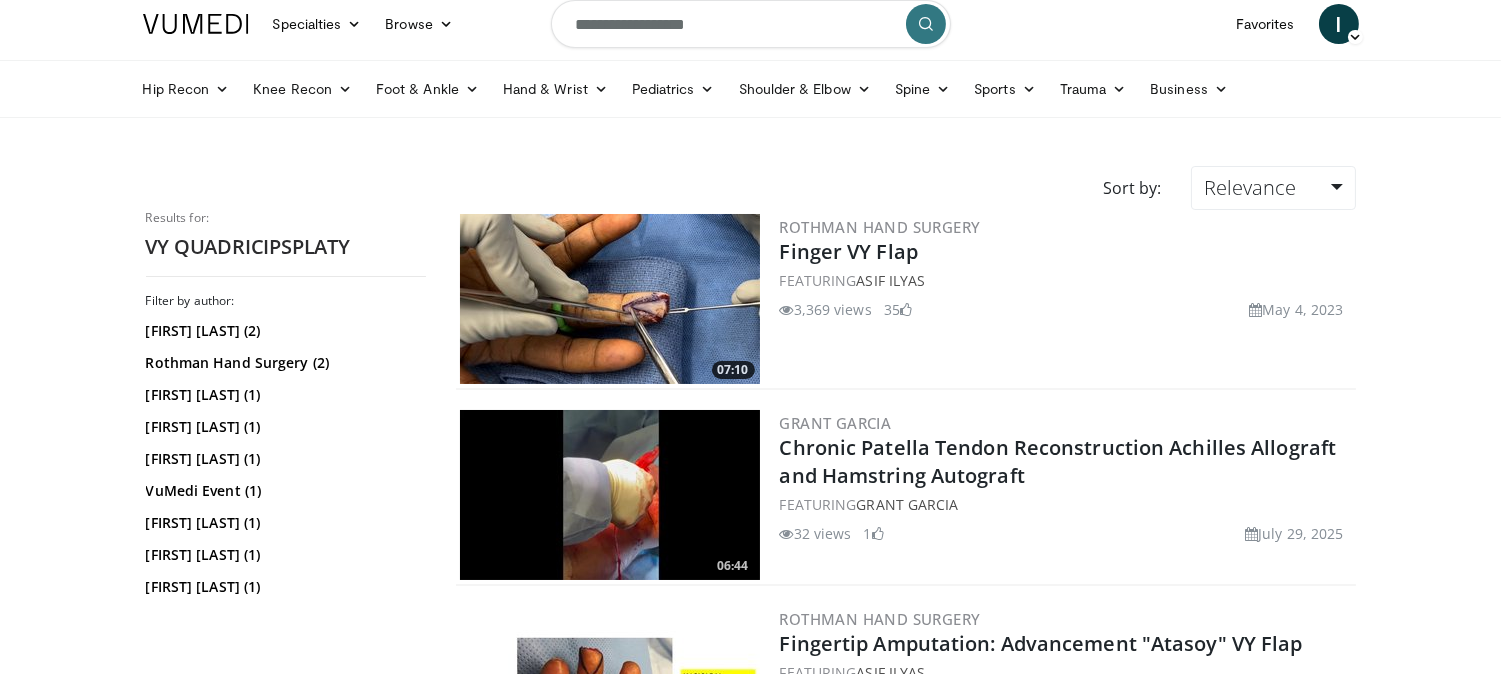 scroll, scrollTop: 11, scrollLeft: 0, axis: vertical 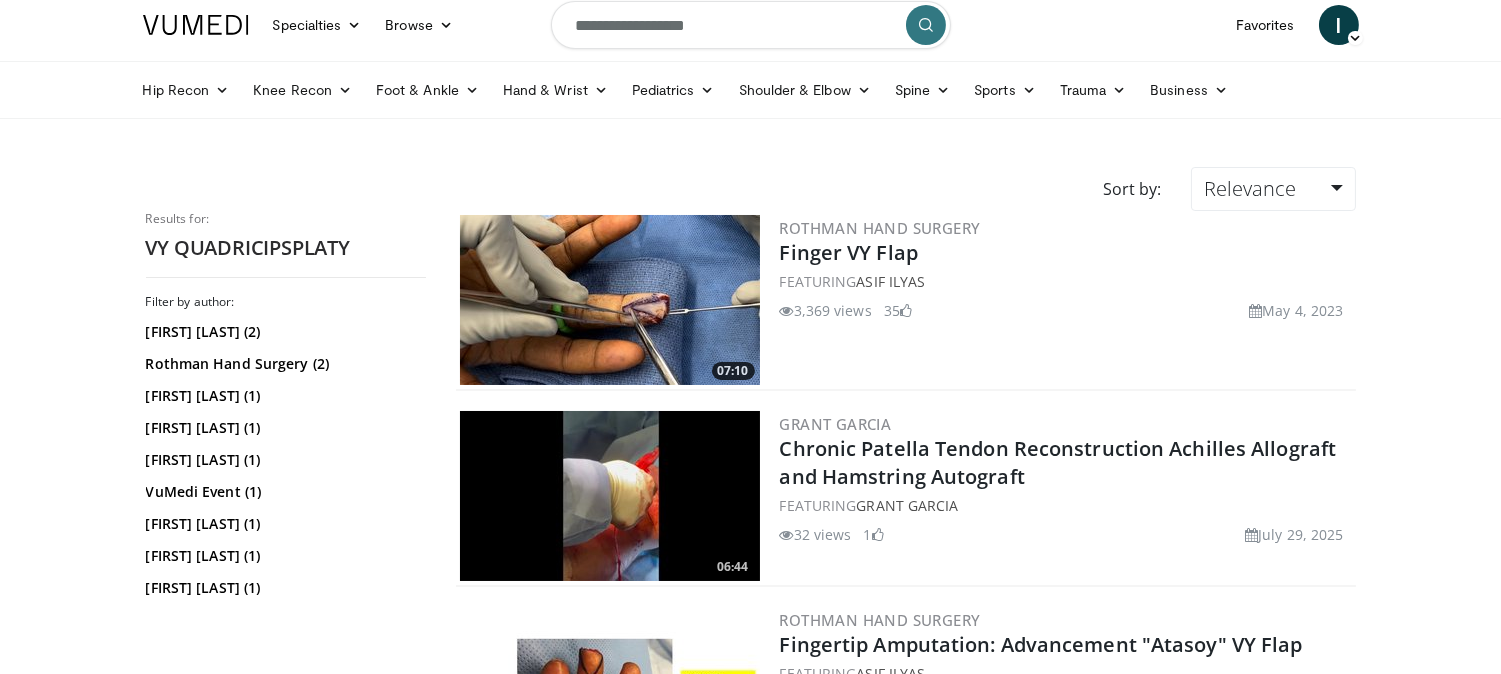 click at bounding box center (610, 300) 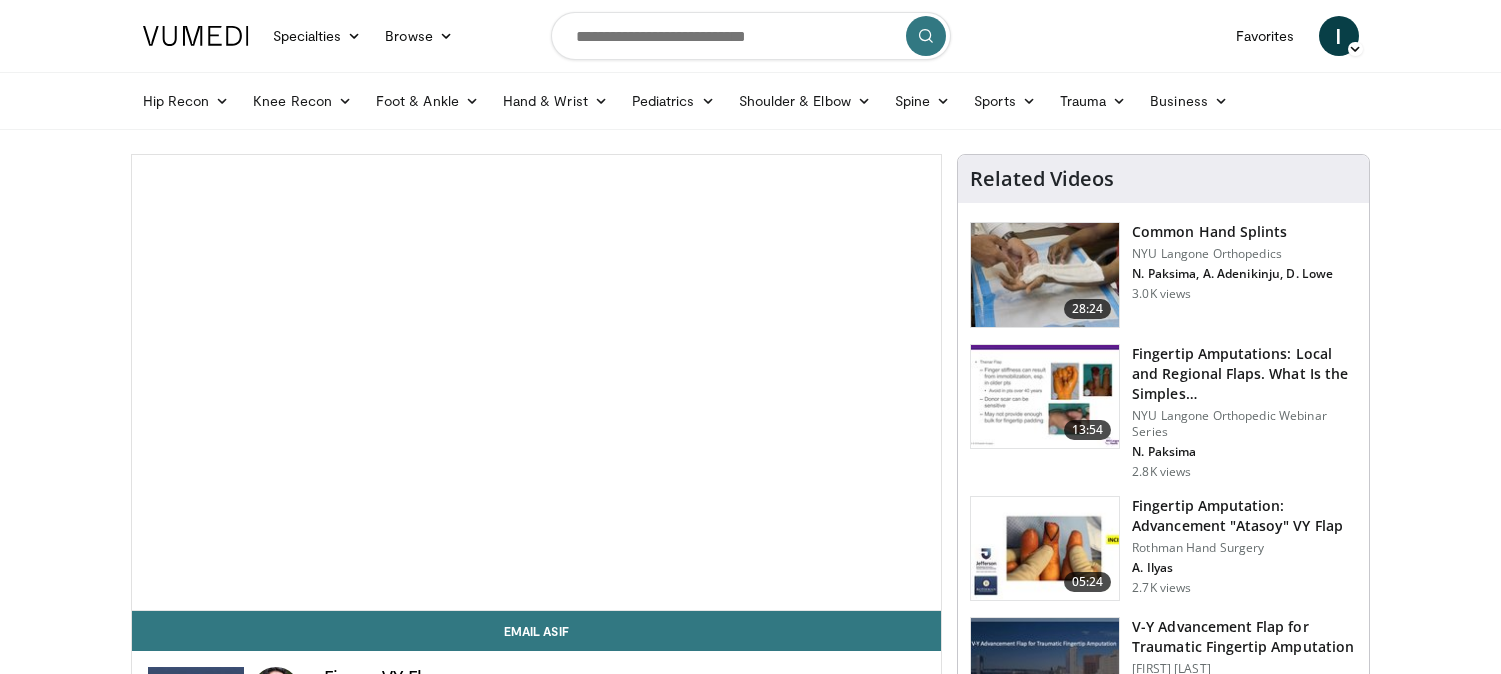 scroll, scrollTop: 0, scrollLeft: 0, axis: both 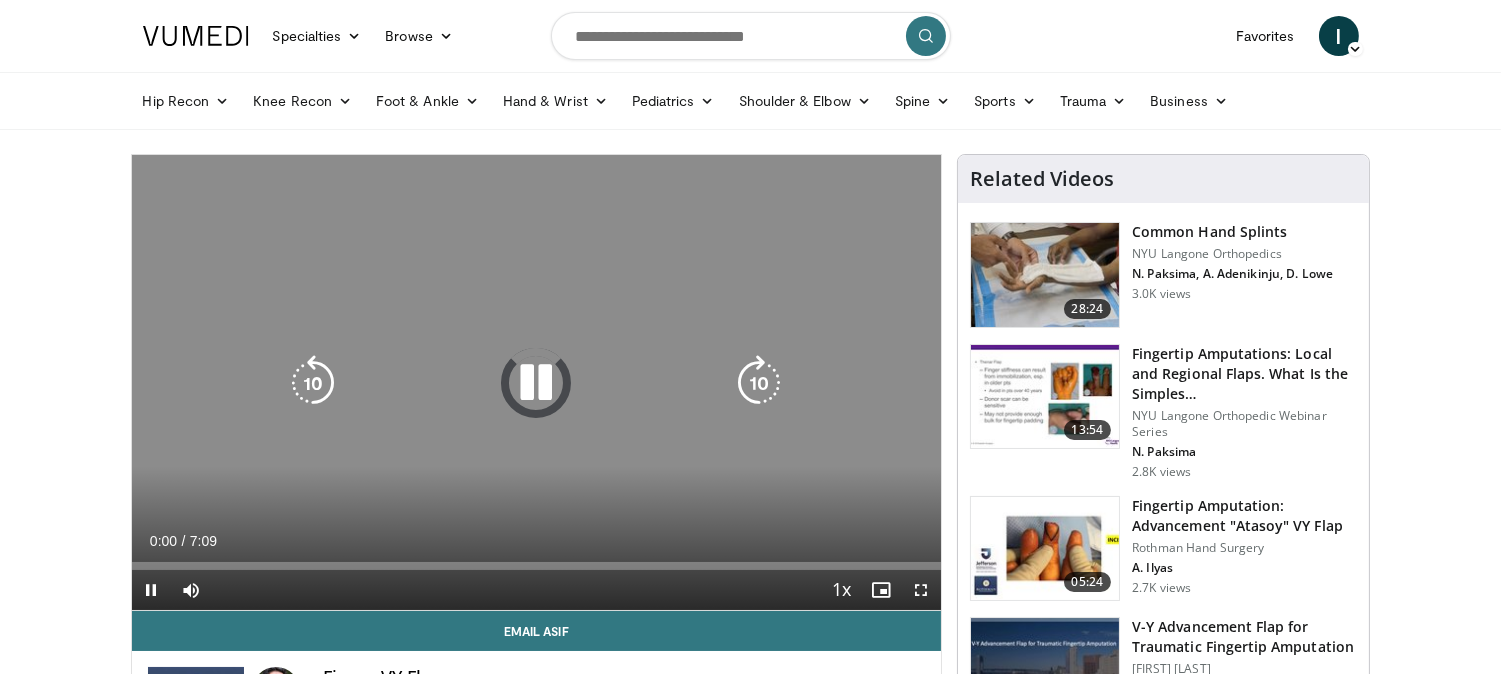 drag, startPoint x: 0, startPoint y: 0, endPoint x: 640, endPoint y: 363, distance: 735.77783 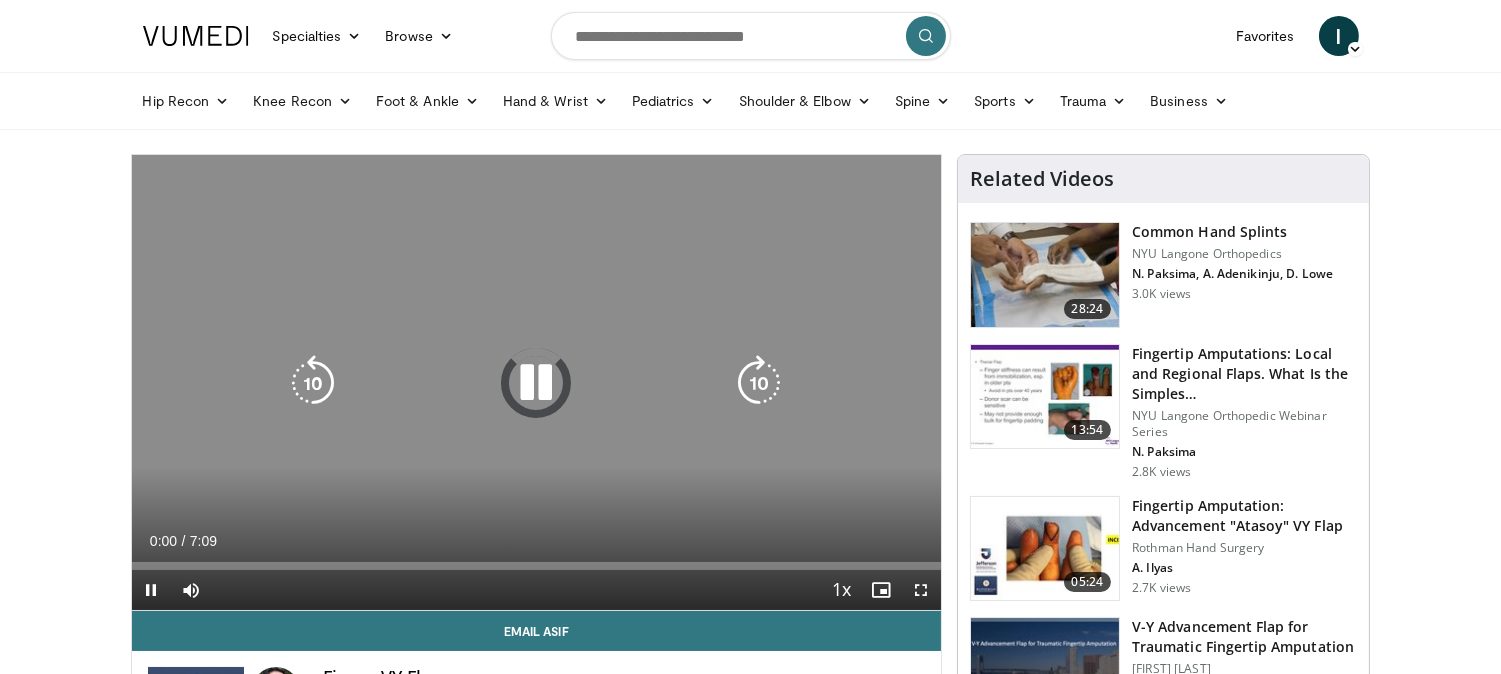 click on "10 seconds
Tap to unmute" at bounding box center (537, 382) 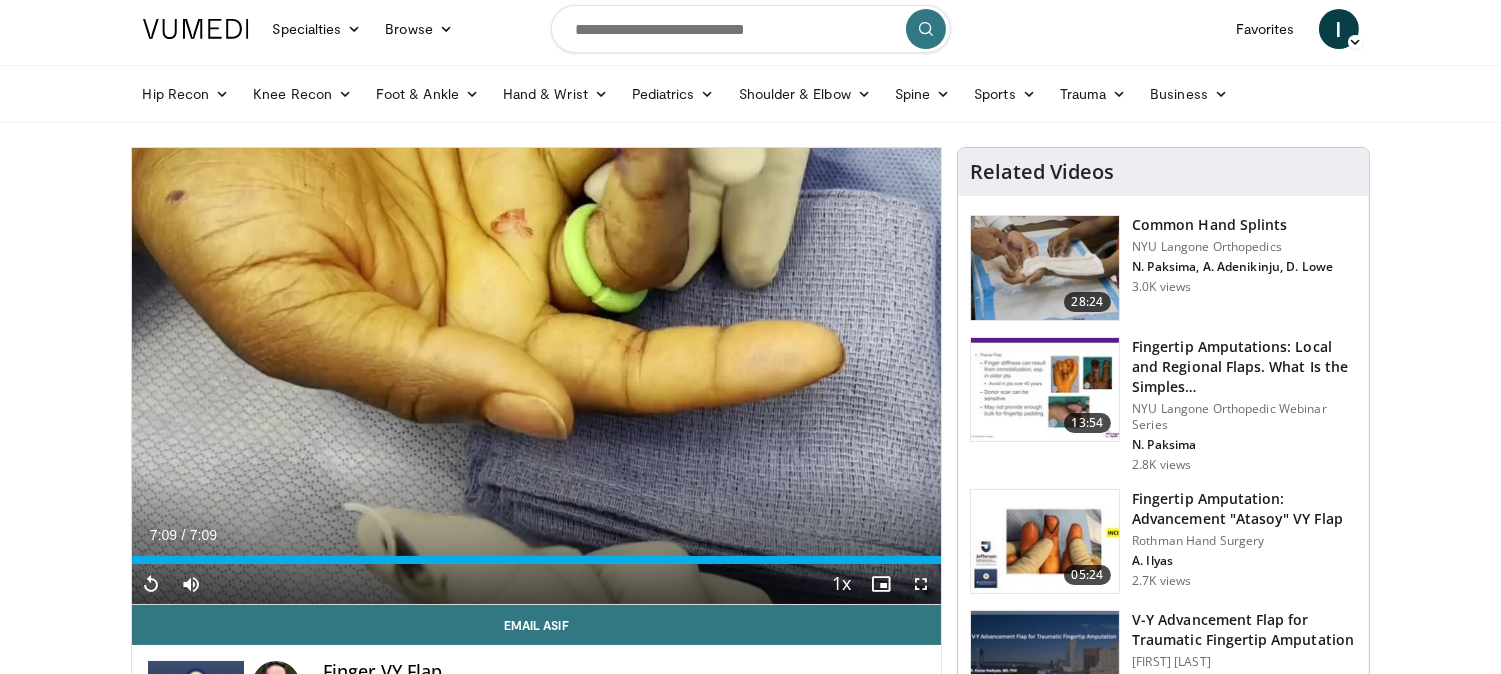 scroll, scrollTop: 0, scrollLeft: 0, axis: both 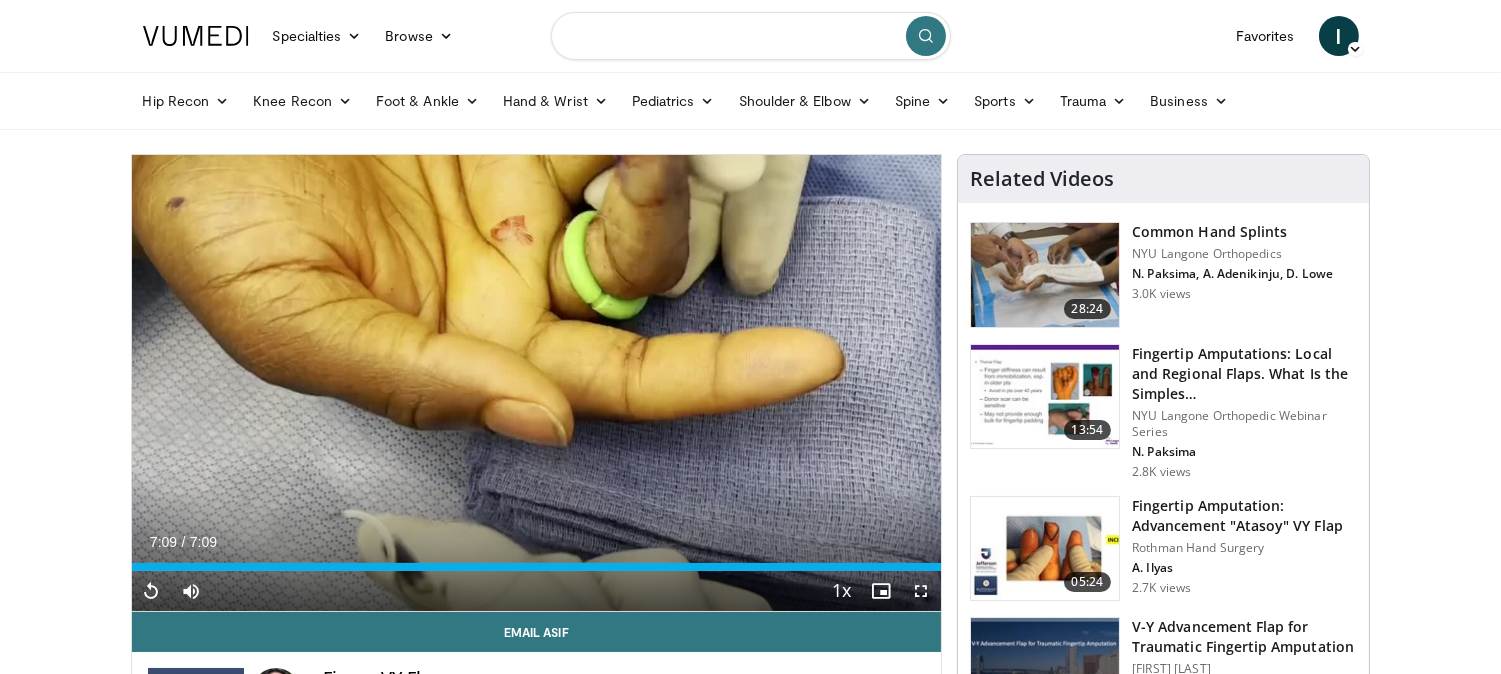 click at bounding box center (751, 36) 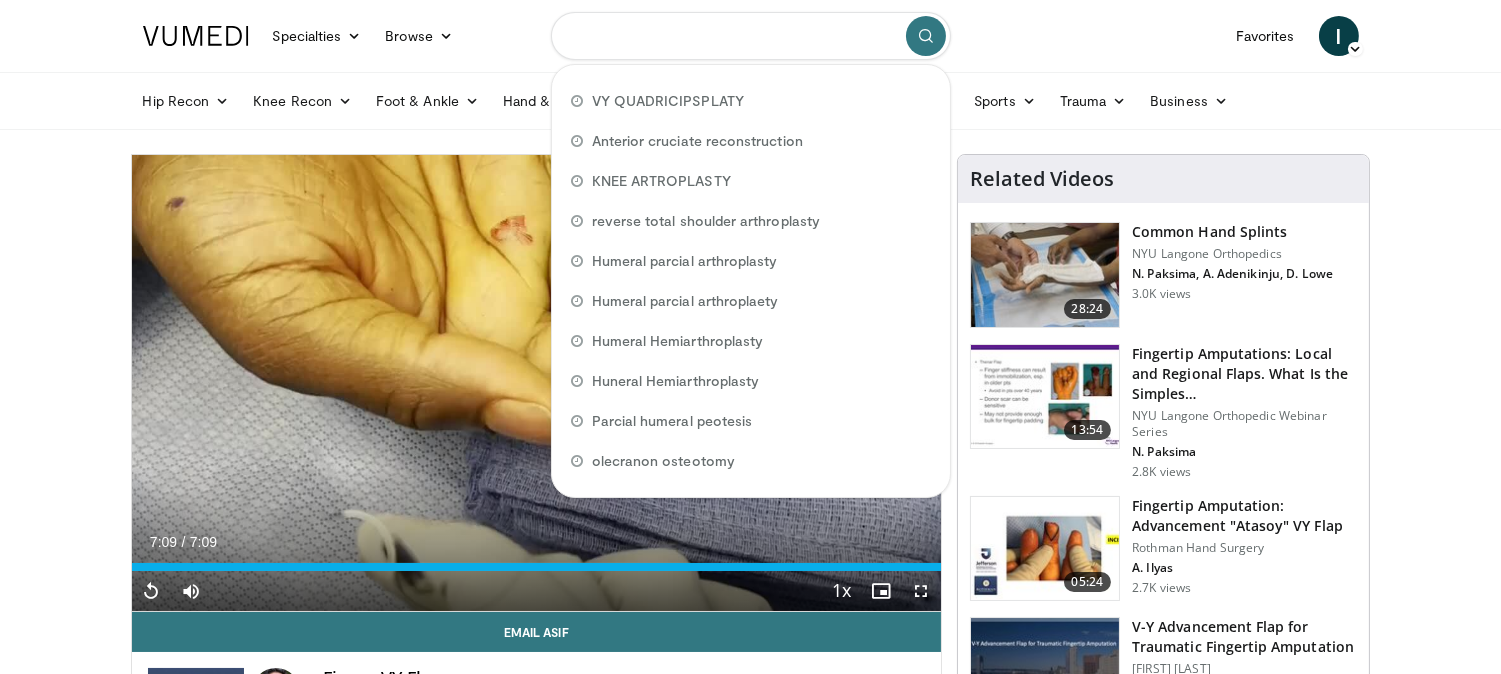 paste on "**********" 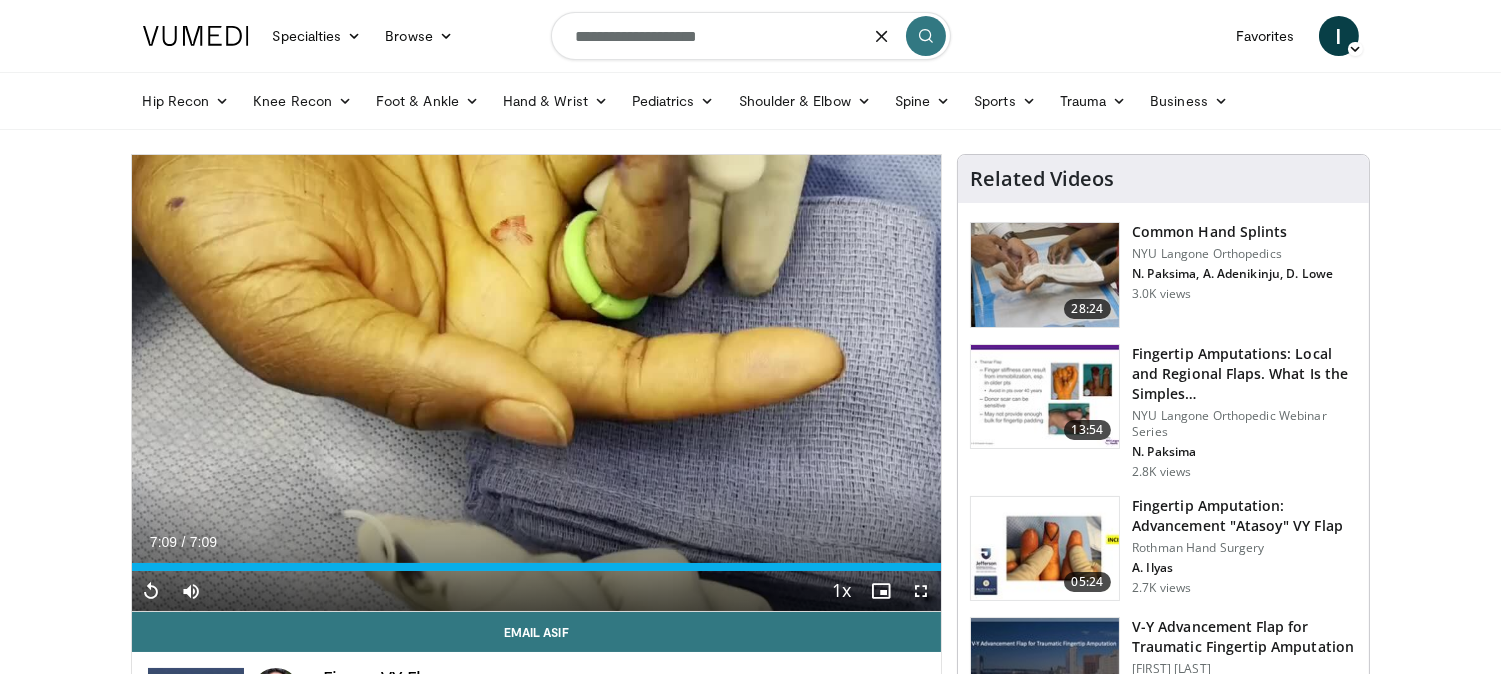 type on "**********" 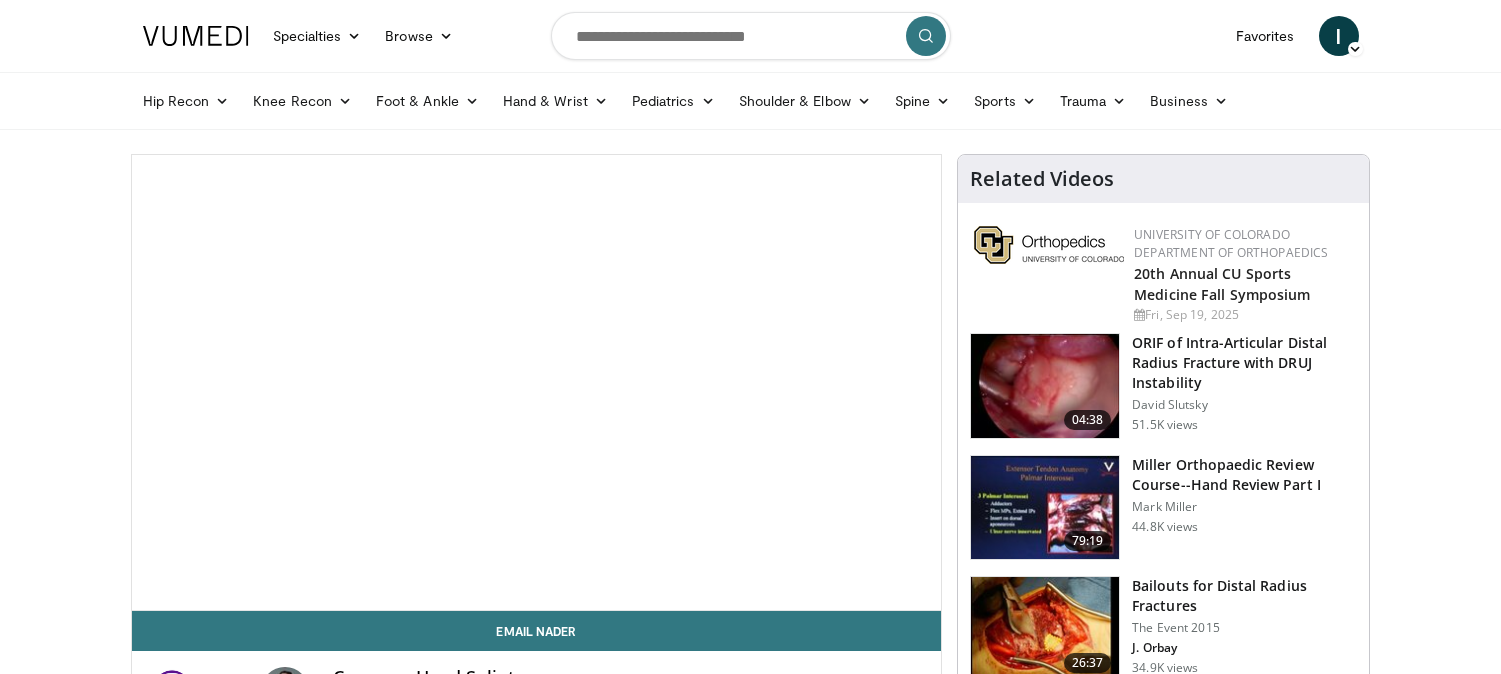 scroll, scrollTop: 0, scrollLeft: 0, axis: both 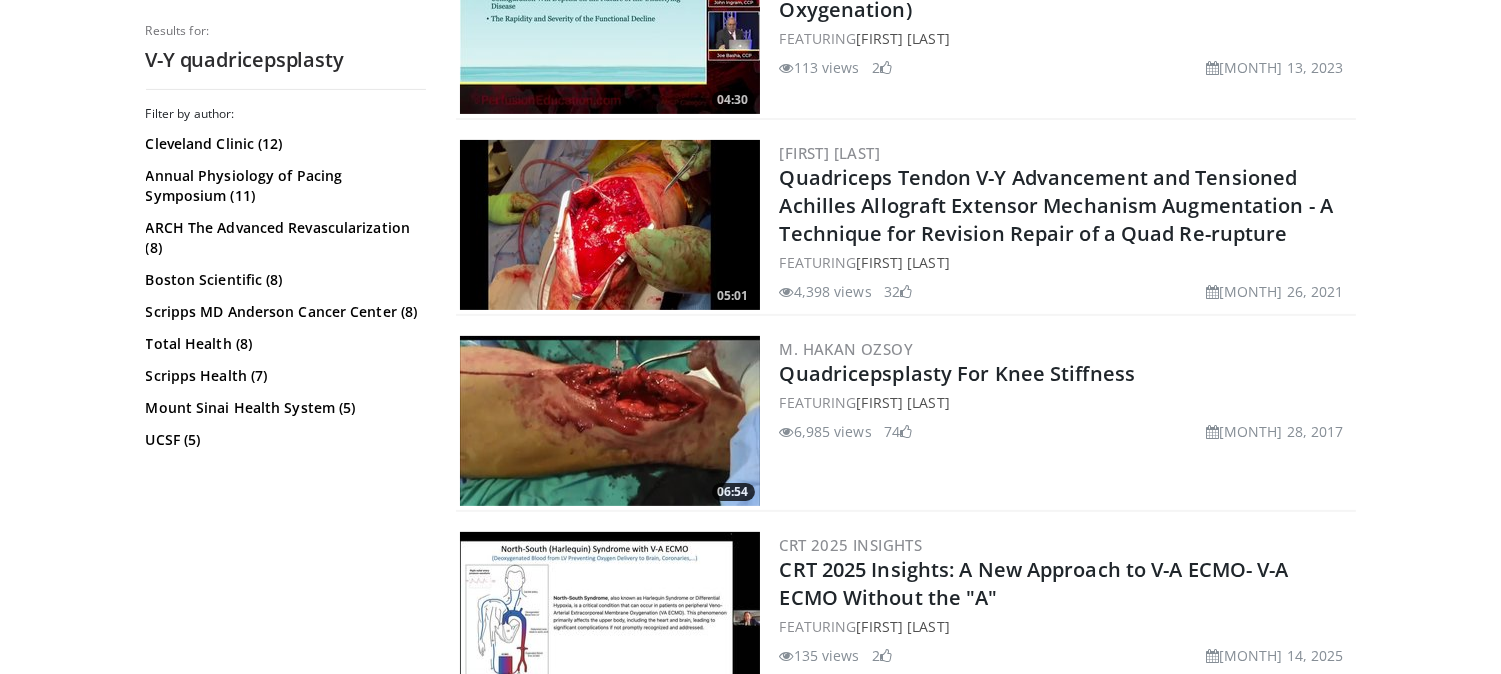 click at bounding box center (610, 421) 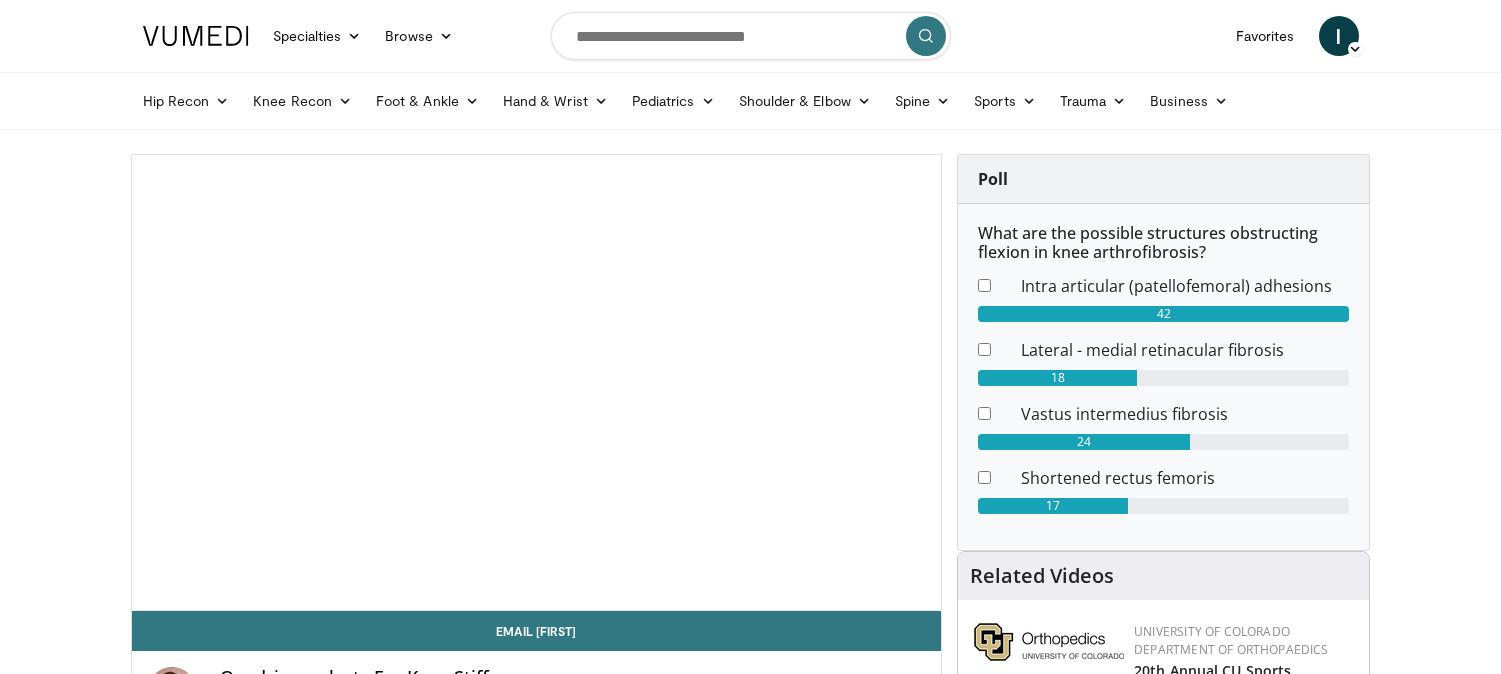 scroll, scrollTop: 0, scrollLeft: 0, axis: both 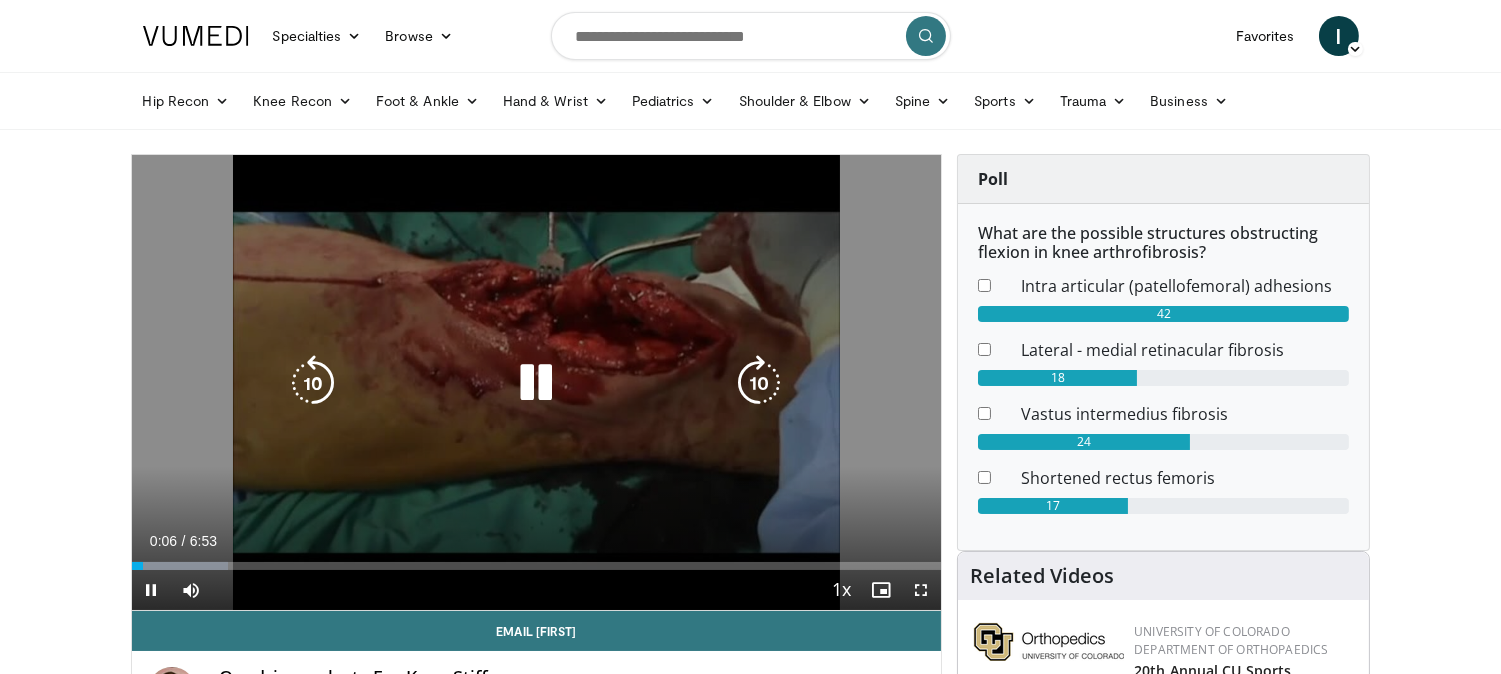 click at bounding box center (536, 383) 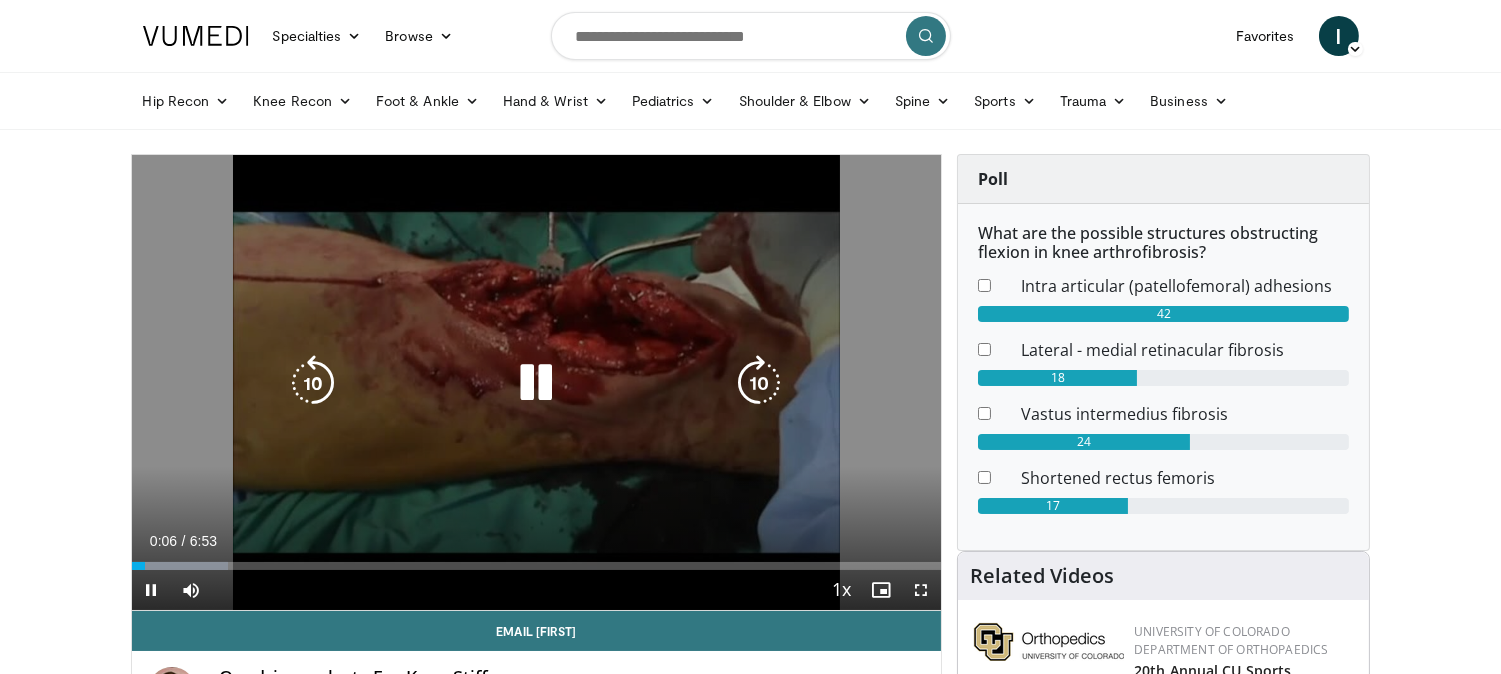 click at bounding box center [536, 383] 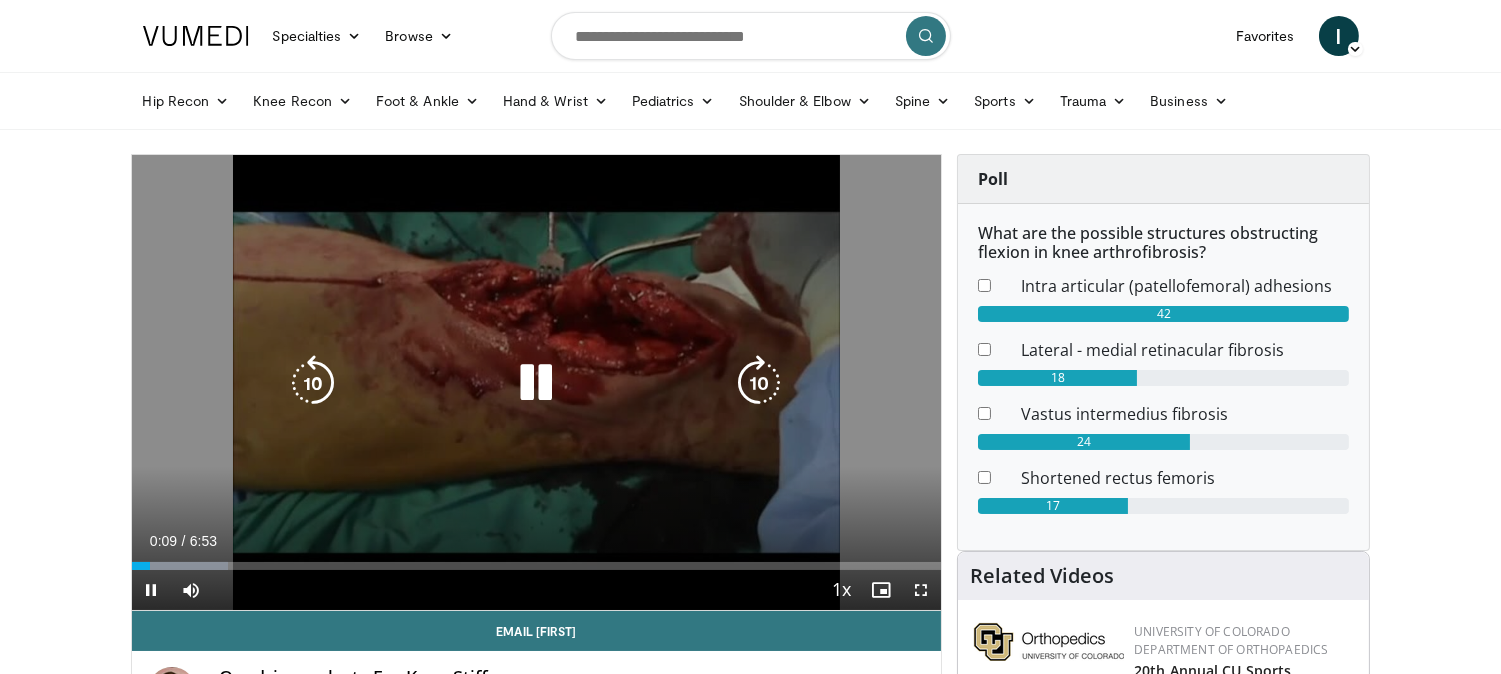 click on "10 seconds
Tap to unmute" at bounding box center [537, 382] 